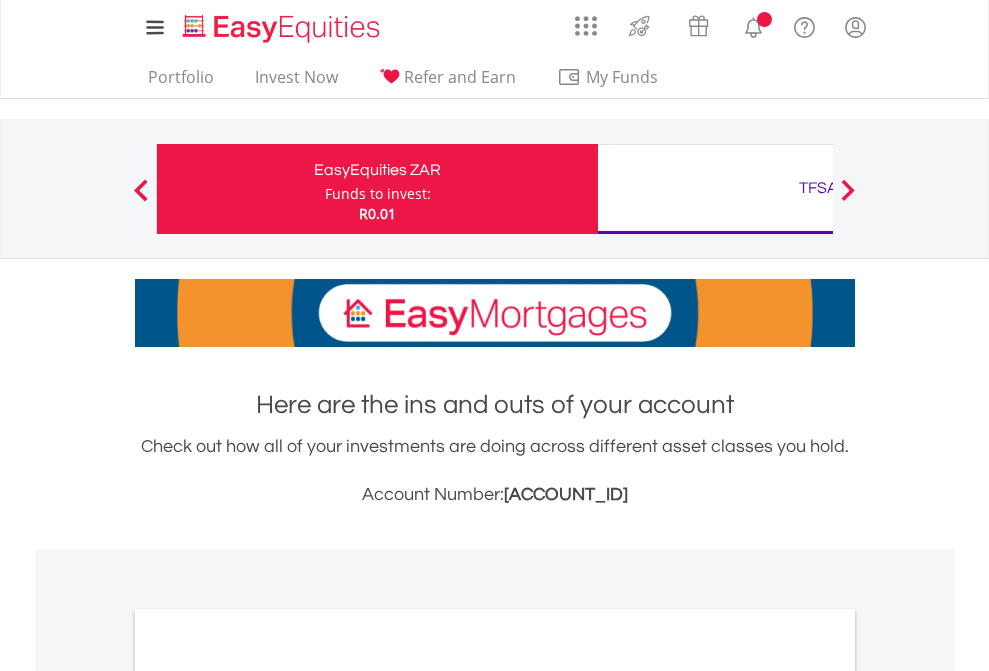 scroll, scrollTop: 0, scrollLeft: 0, axis: both 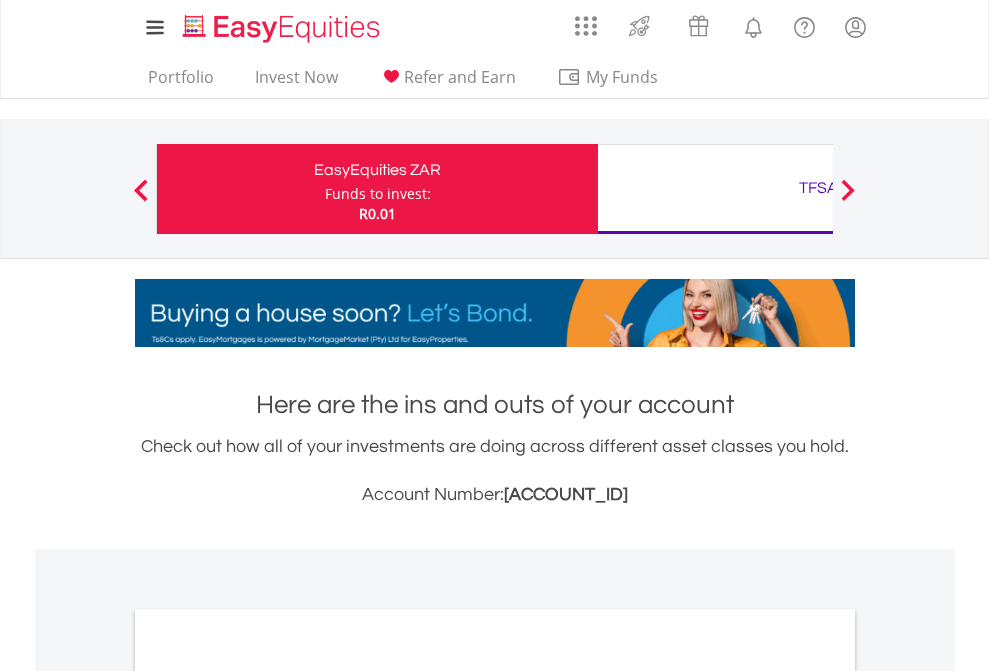 click on "Funds to invest:" at bounding box center [378, 194] 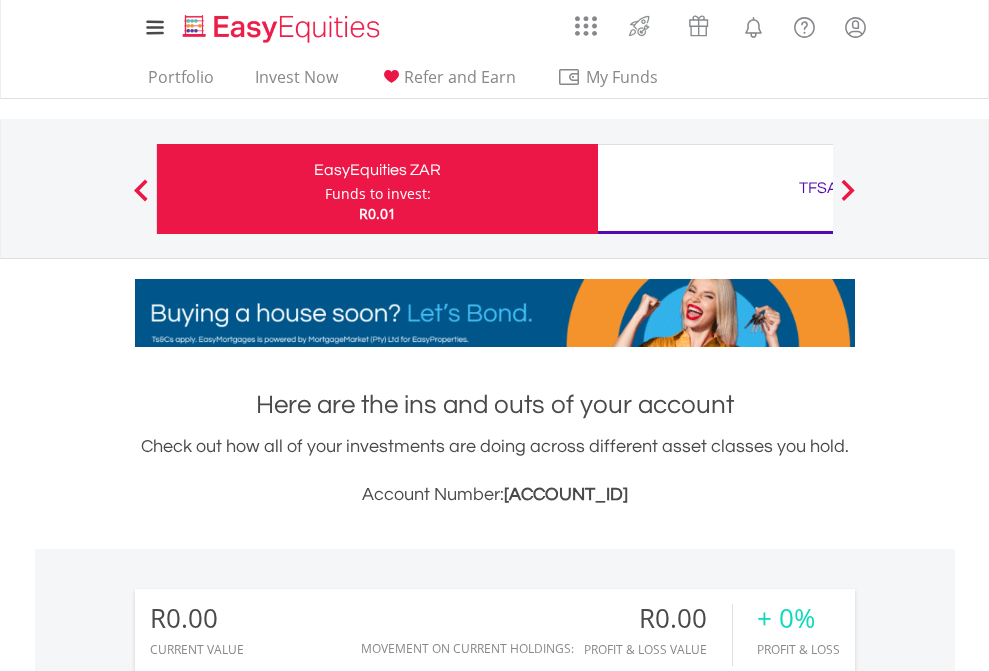 scroll, scrollTop: 999808, scrollLeft: 999687, axis: both 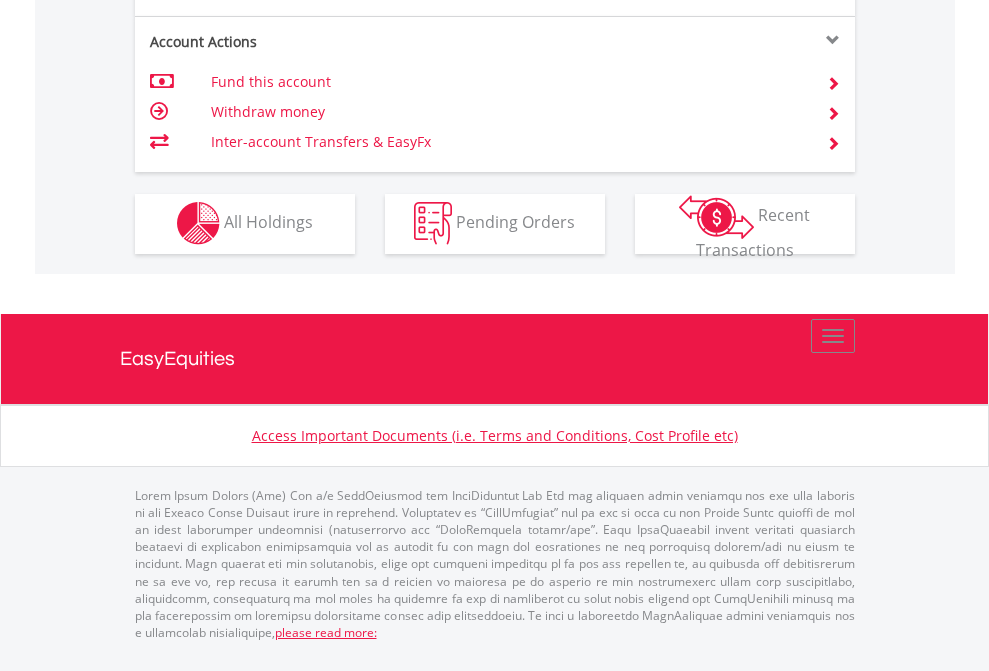 click on "Investment types" at bounding box center [706, -353] 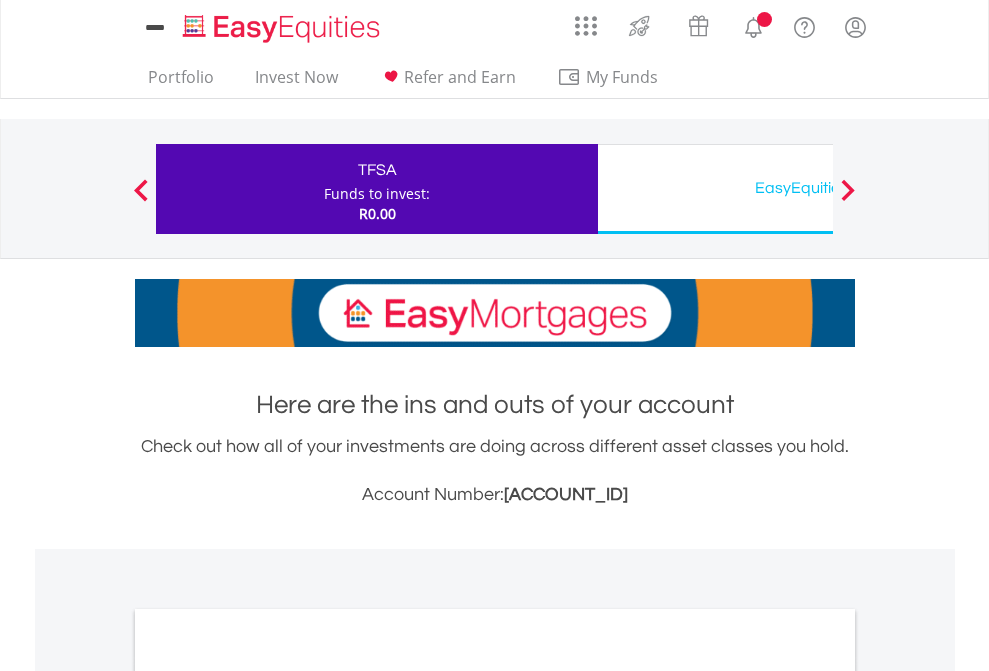 scroll, scrollTop: 0, scrollLeft: 0, axis: both 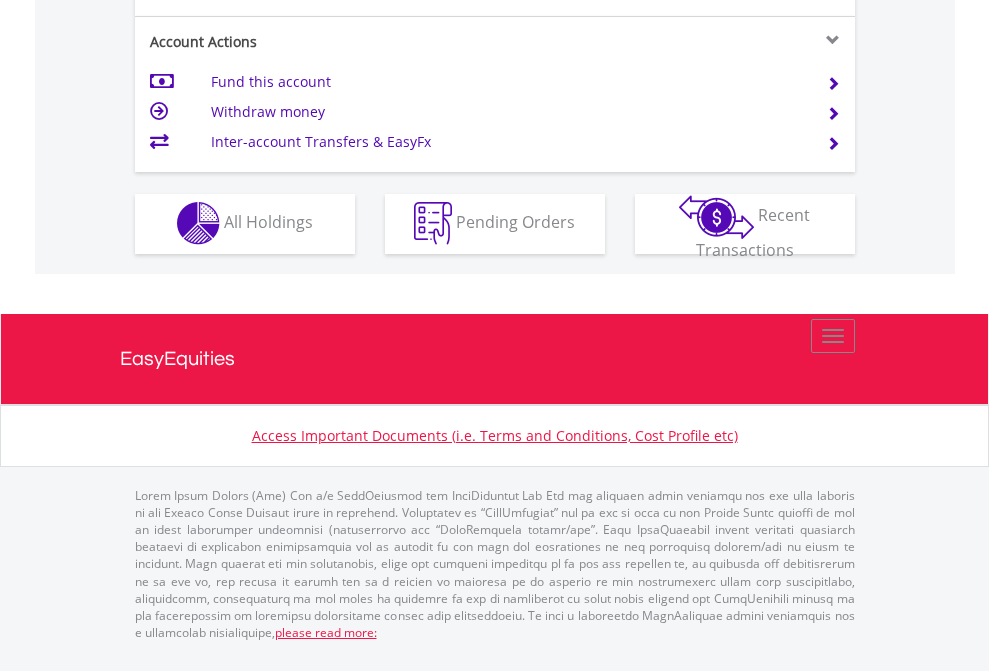 click on "Investment types" at bounding box center (706, -353) 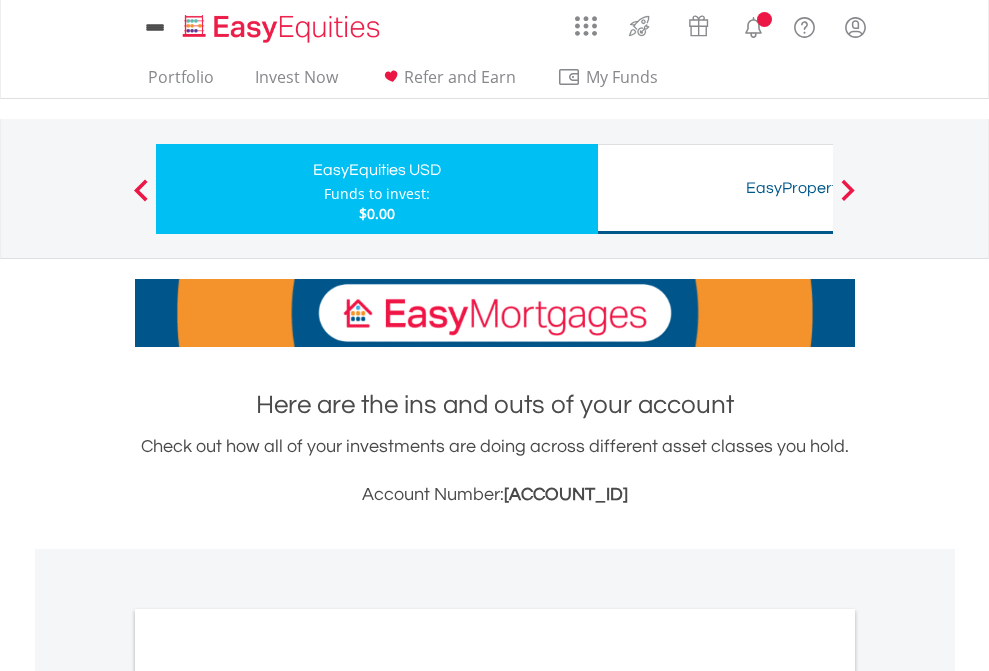 scroll, scrollTop: 0, scrollLeft: 0, axis: both 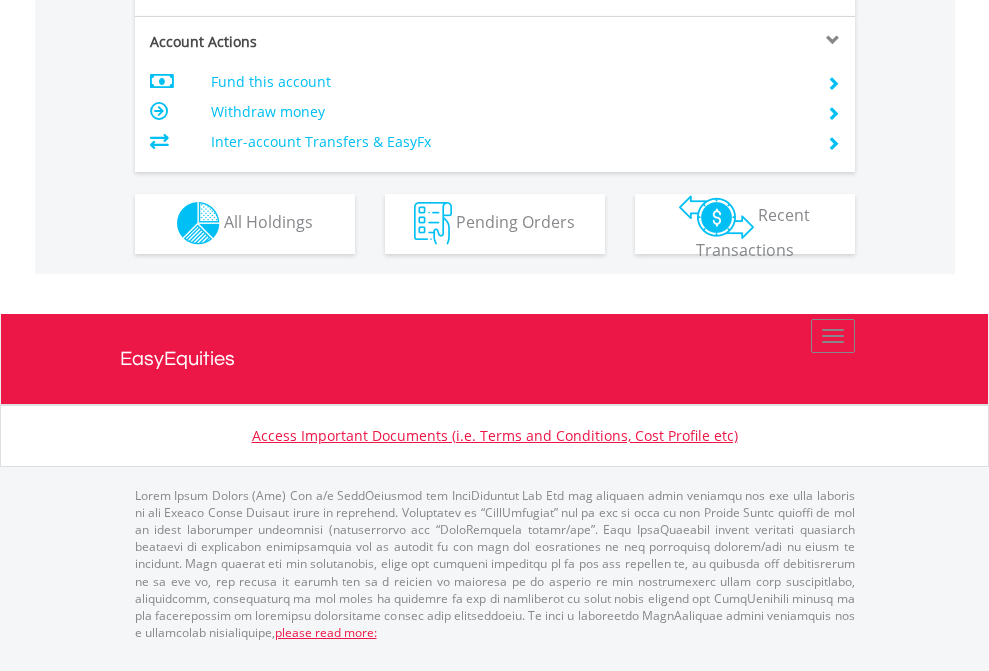 click on "Investment types" at bounding box center (706, -353) 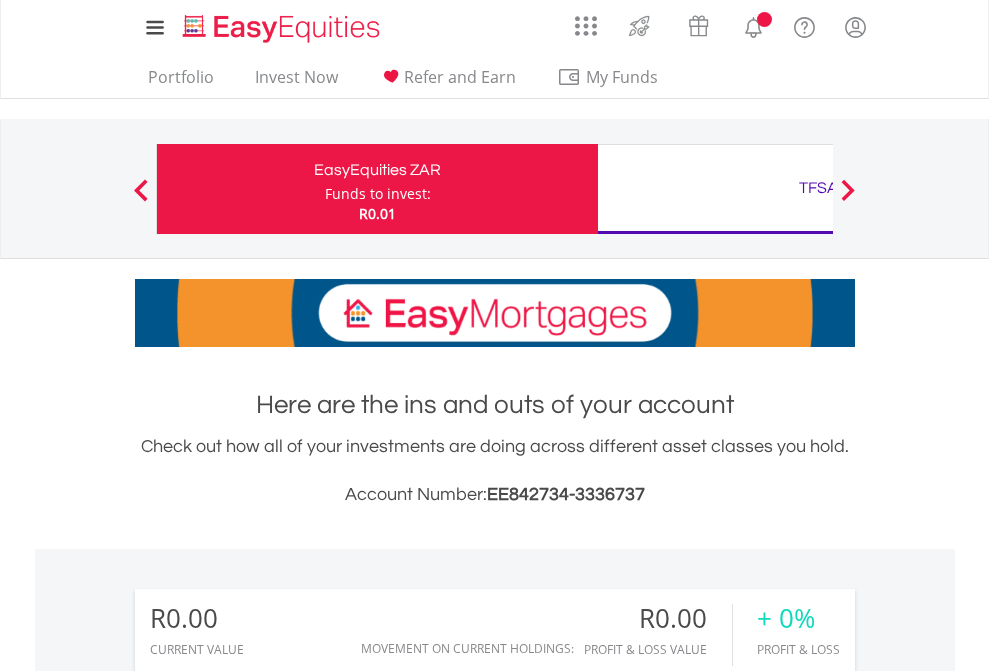 scroll, scrollTop: 0, scrollLeft: 0, axis: both 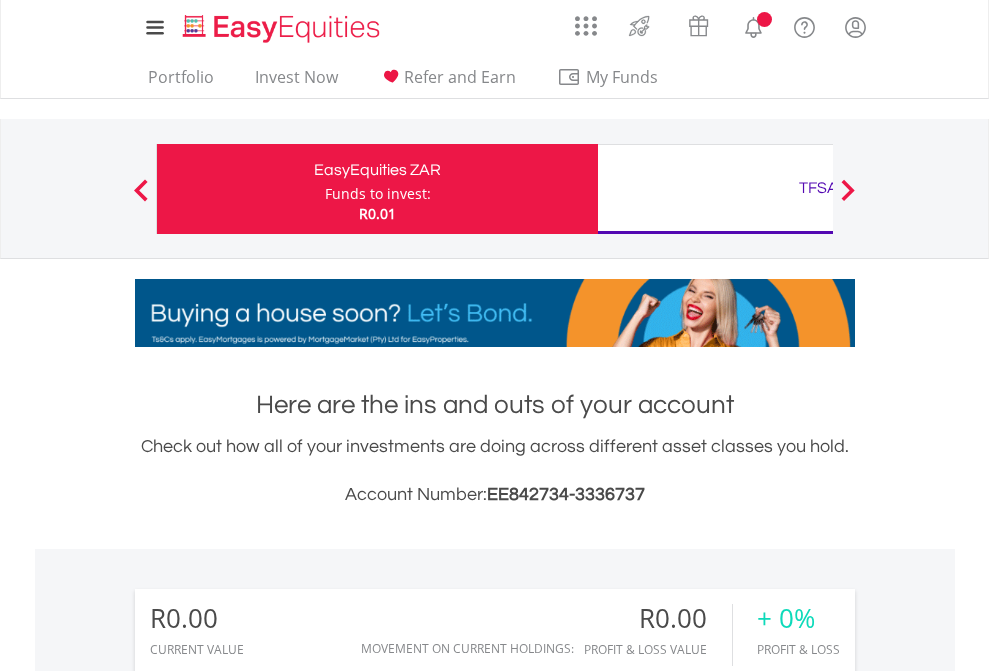 click on "All Holdings" at bounding box center (268, 1442) 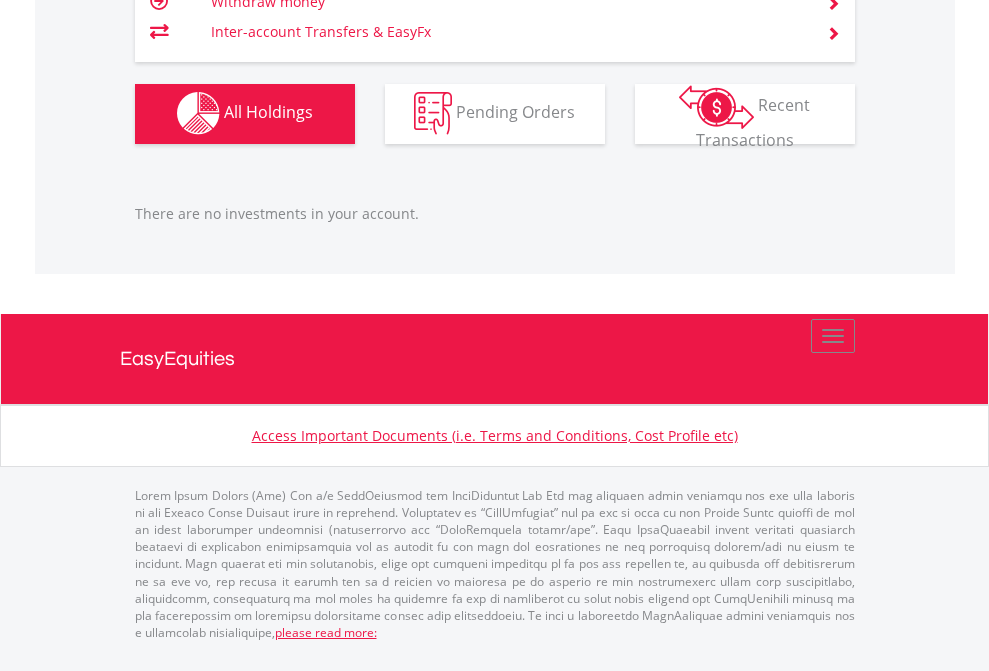 scroll, scrollTop: 1980, scrollLeft: 0, axis: vertical 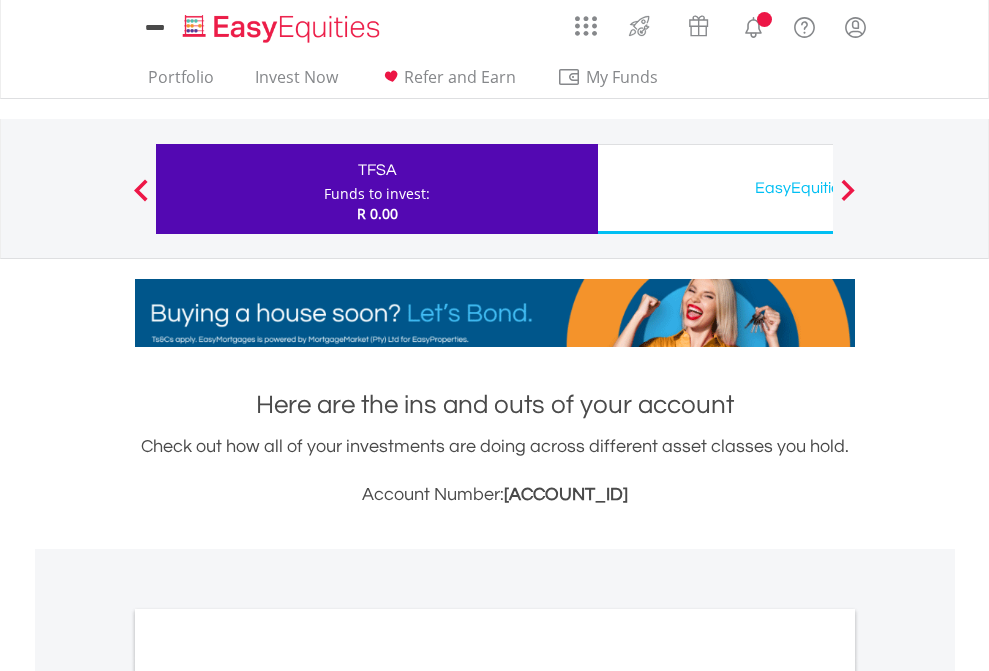 click on "All Holdings" at bounding box center [268, 1096] 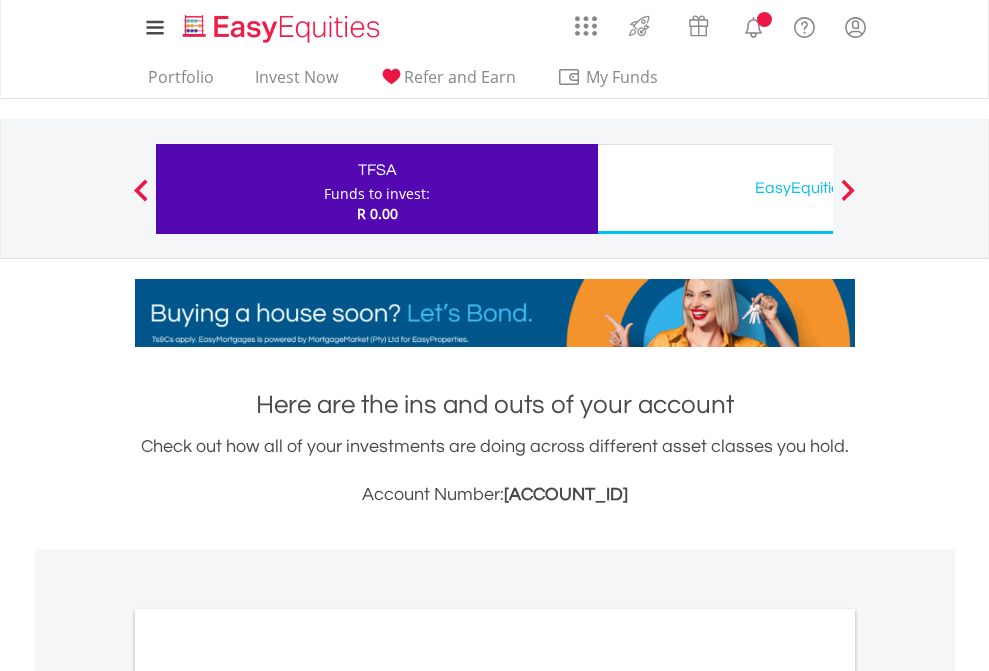 scroll, scrollTop: 1202, scrollLeft: 0, axis: vertical 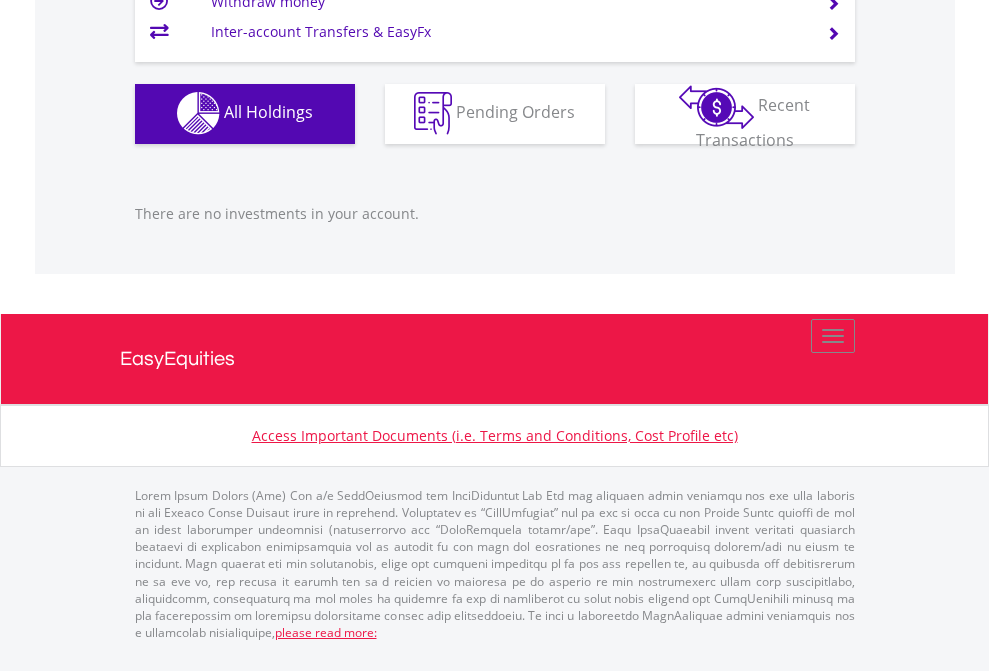 click on "EasyEquities USD" at bounding box center (818, -1142) 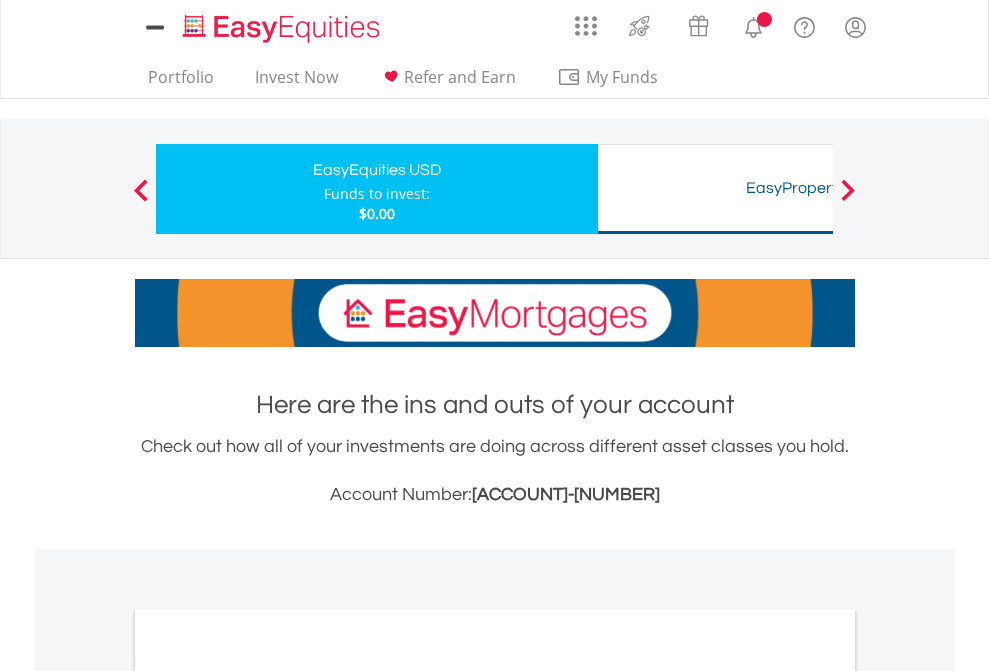 scroll, scrollTop: 0, scrollLeft: 0, axis: both 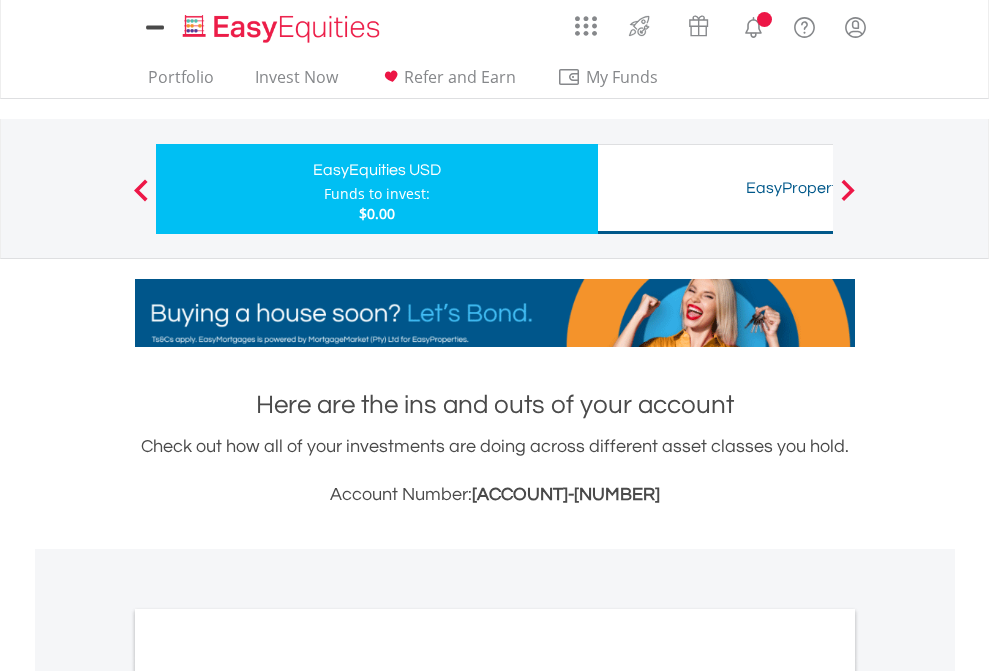 click on "All Holdings" at bounding box center [268, 1096] 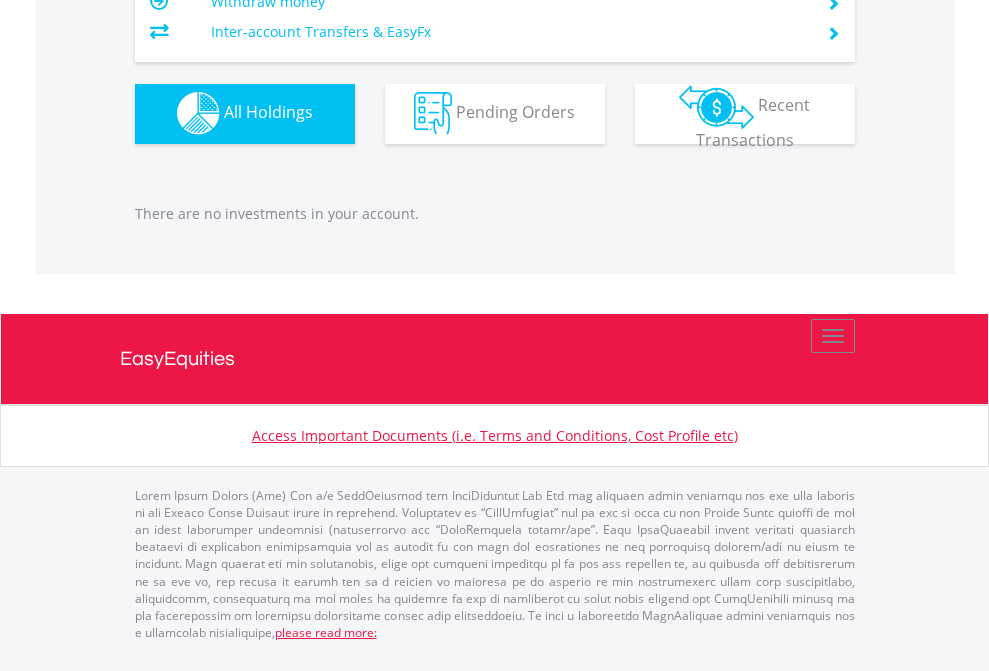 scroll, scrollTop: 1980, scrollLeft: 0, axis: vertical 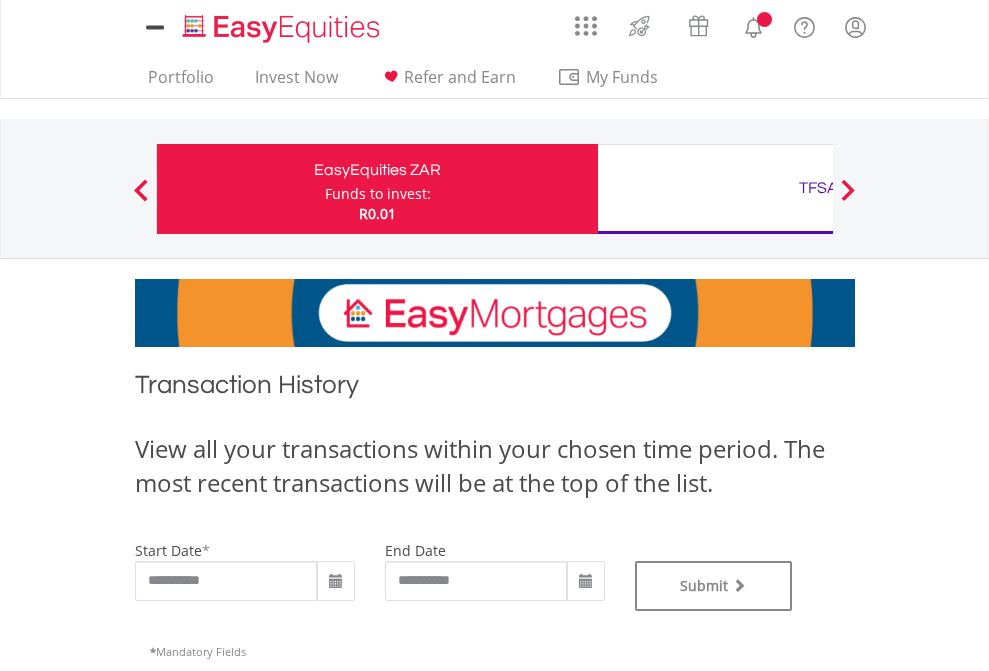 type on "**********" 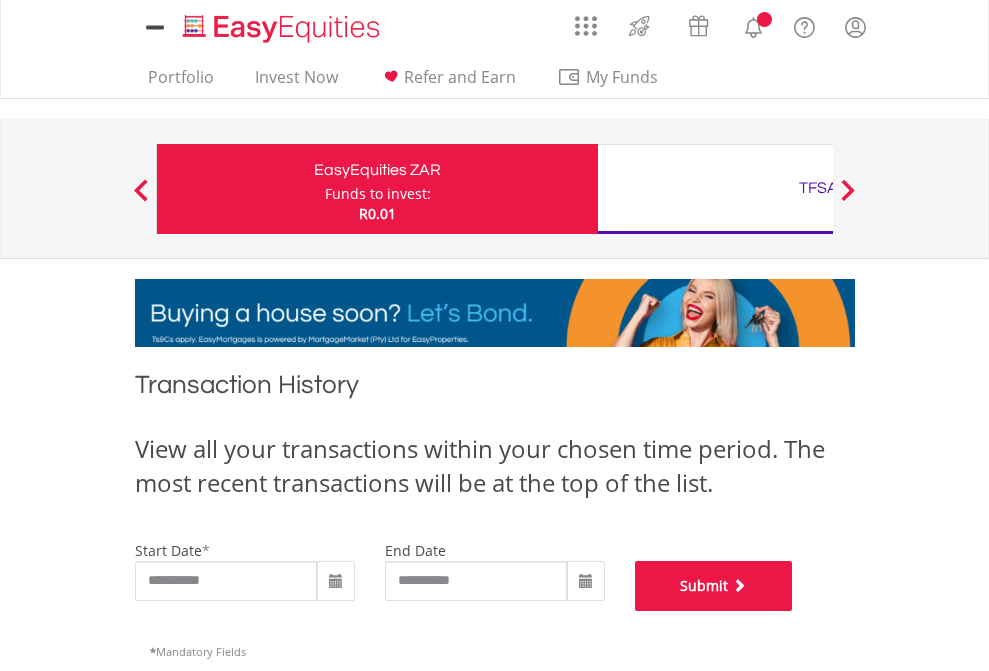 click on "Submit" at bounding box center (714, 586) 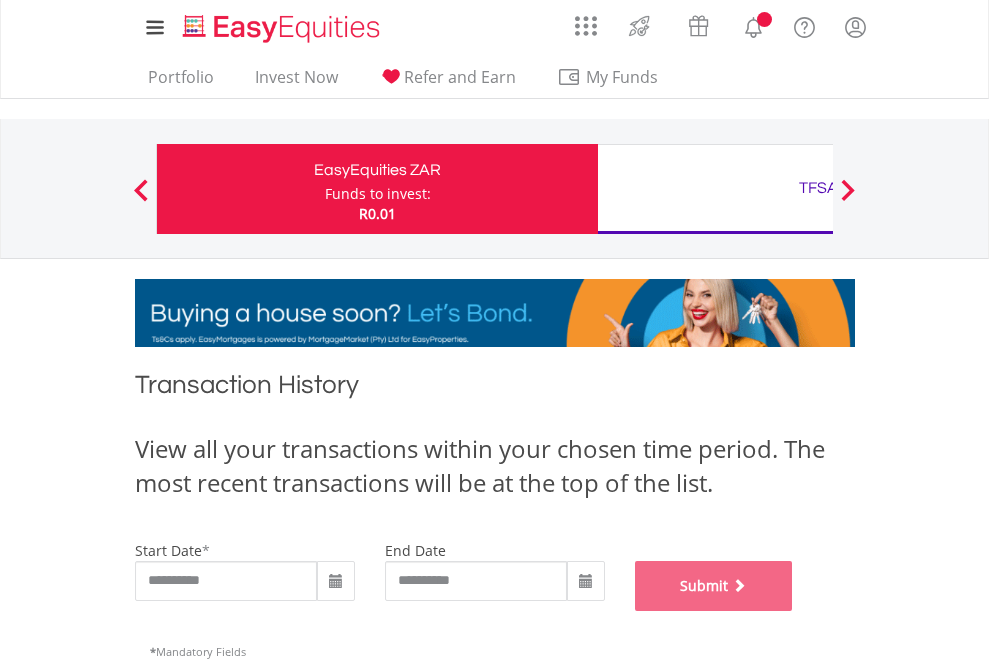 scroll, scrollTop: 811, scrollLeft: 0, axis: vertical 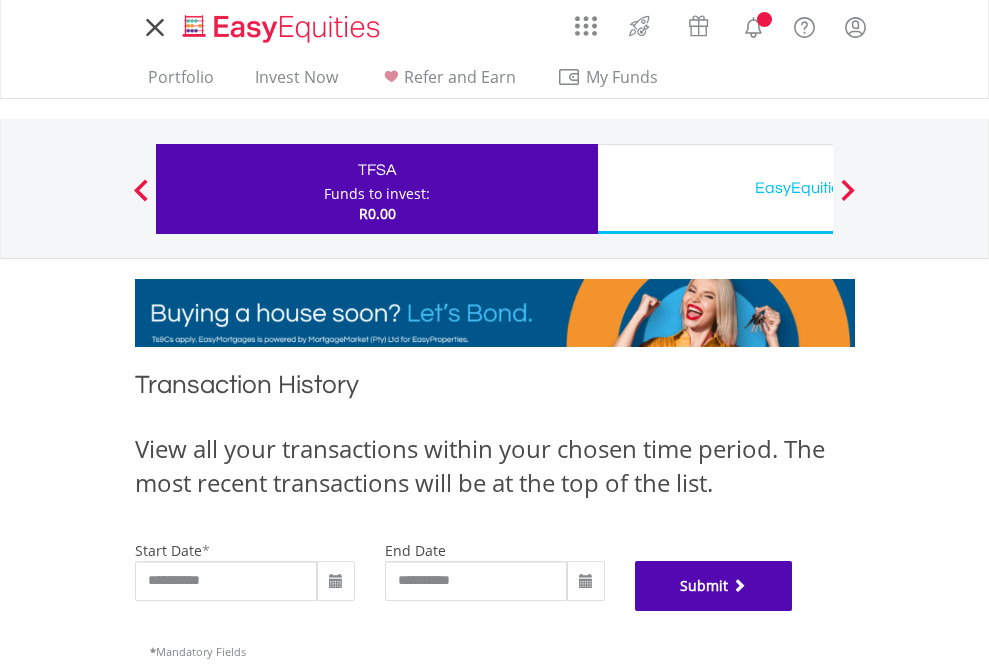 click on "Submit" at bounding box center (714, 586) 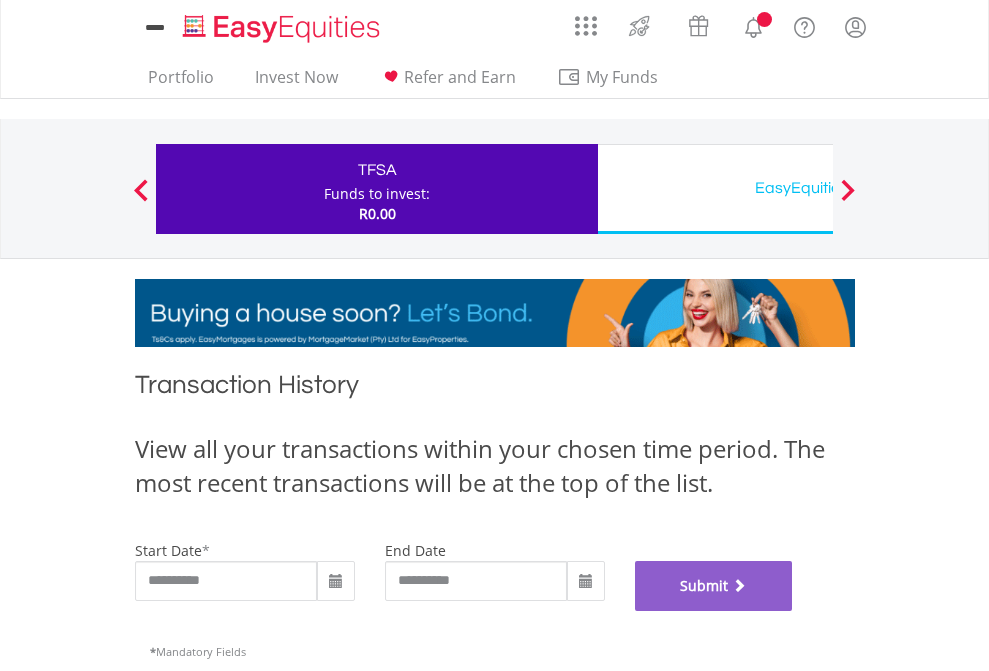scroll, scrollTop: 811, scrollLeft: 0, axis: vertical 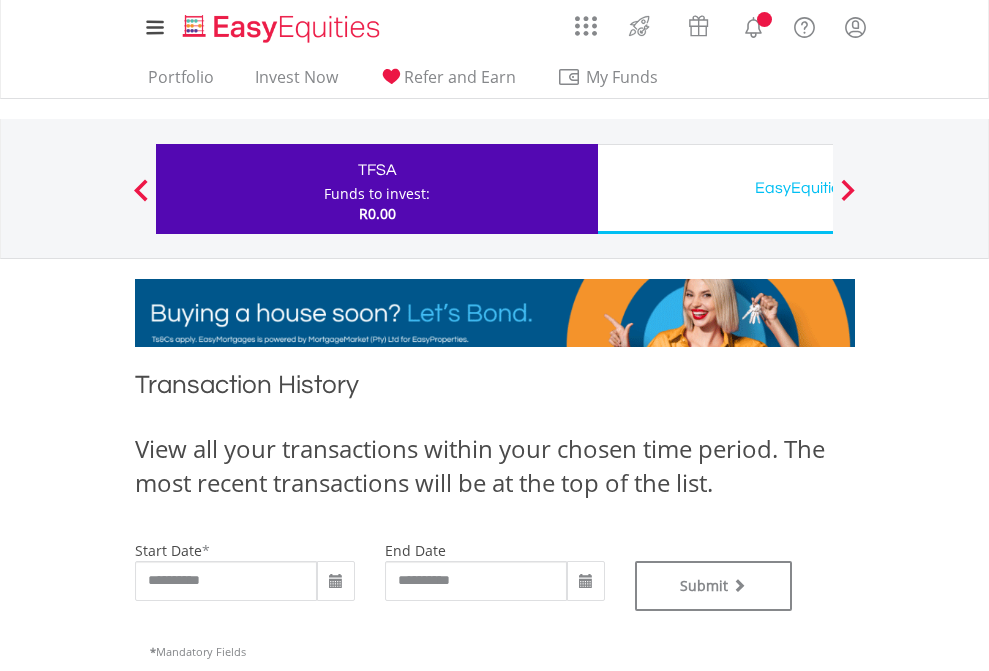 click on "EasyEquities USD" at bounding box center [818, 188] 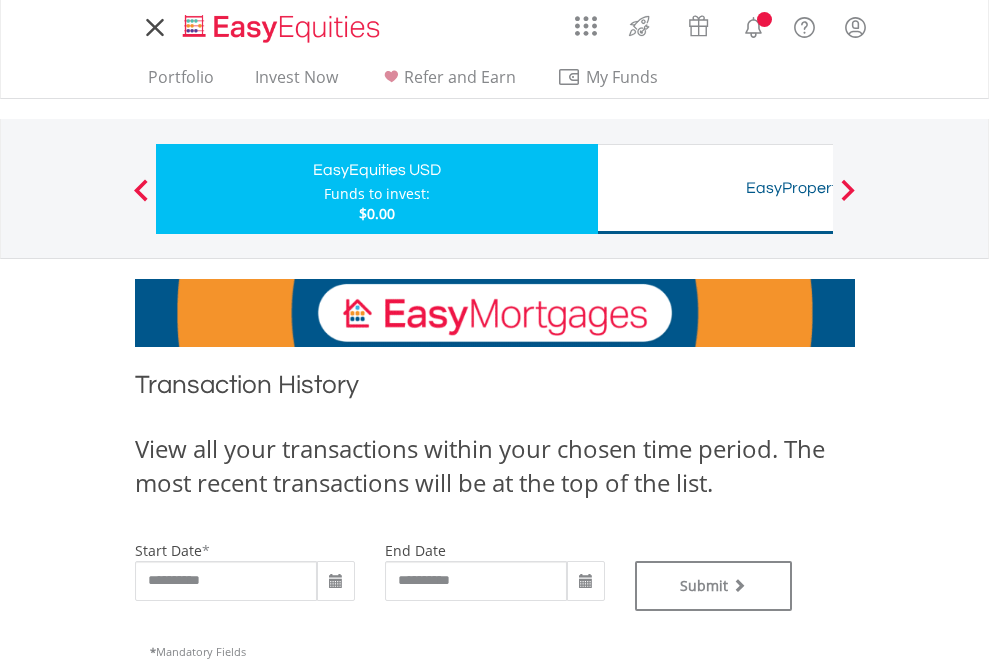 scroll, scrollTop: 0, scrollLeft: 0, axis: both 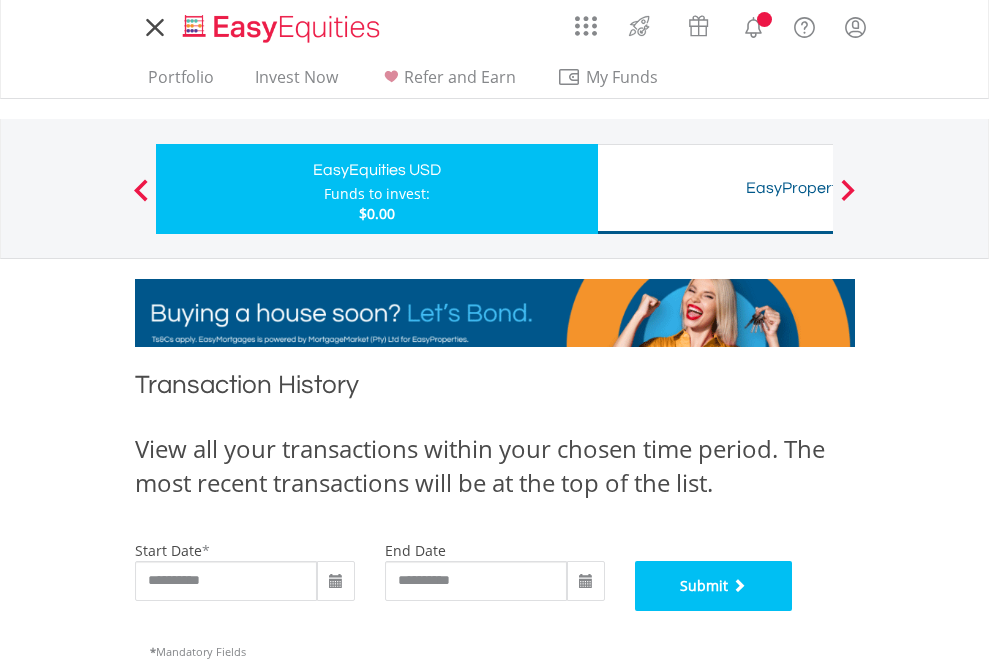 click on "Submit" at bounding box center [714, 586] 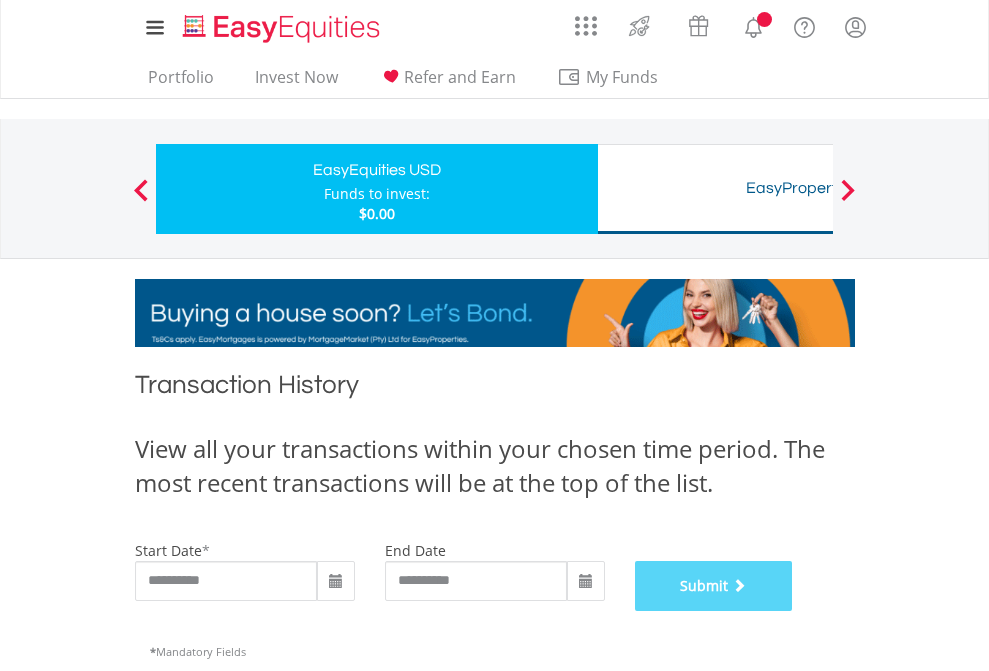 scroll, scrollTop: 811, scrollLeft: 0, axis: vertical 